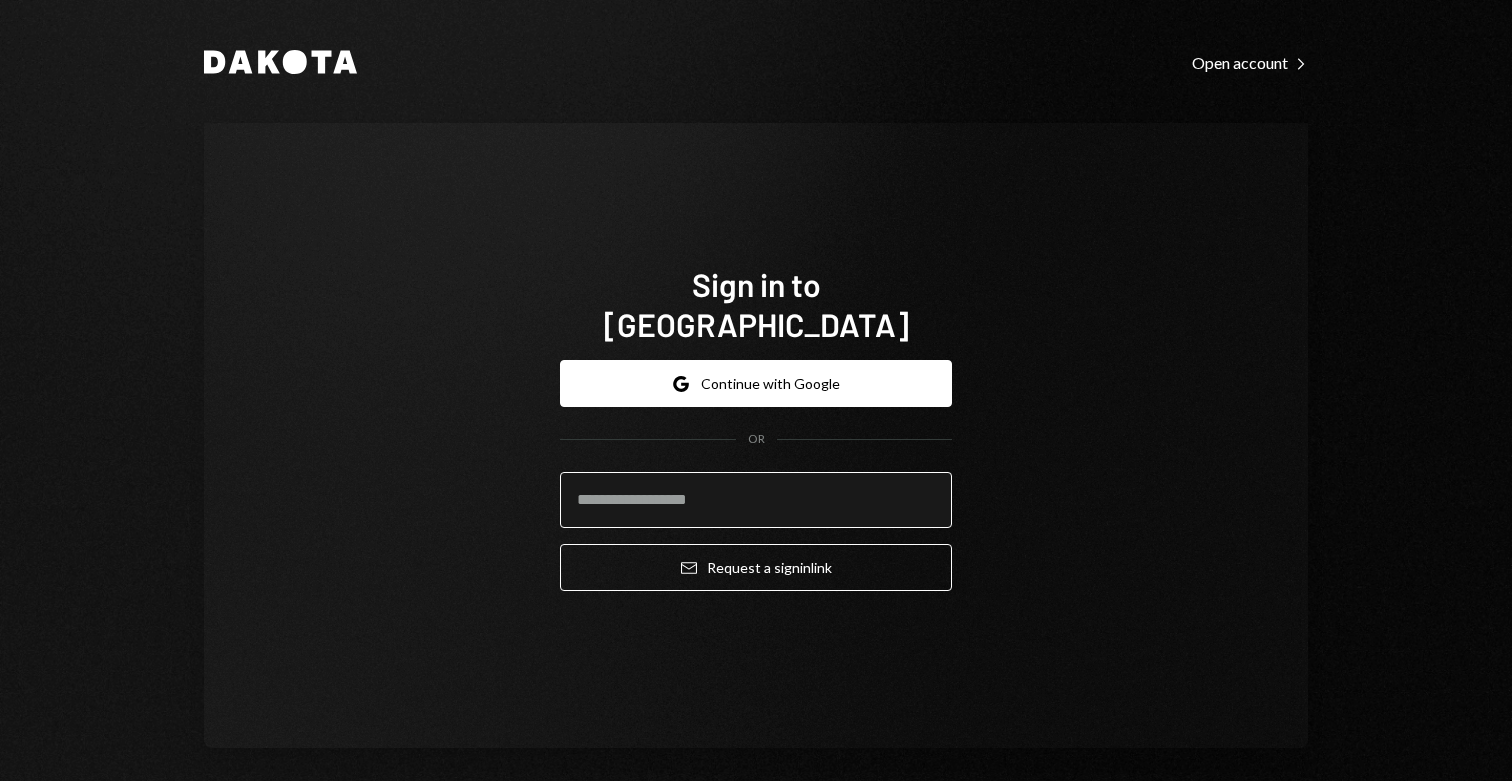 scroll, scrollTop: 0, scrollLeft: 0, axis: both 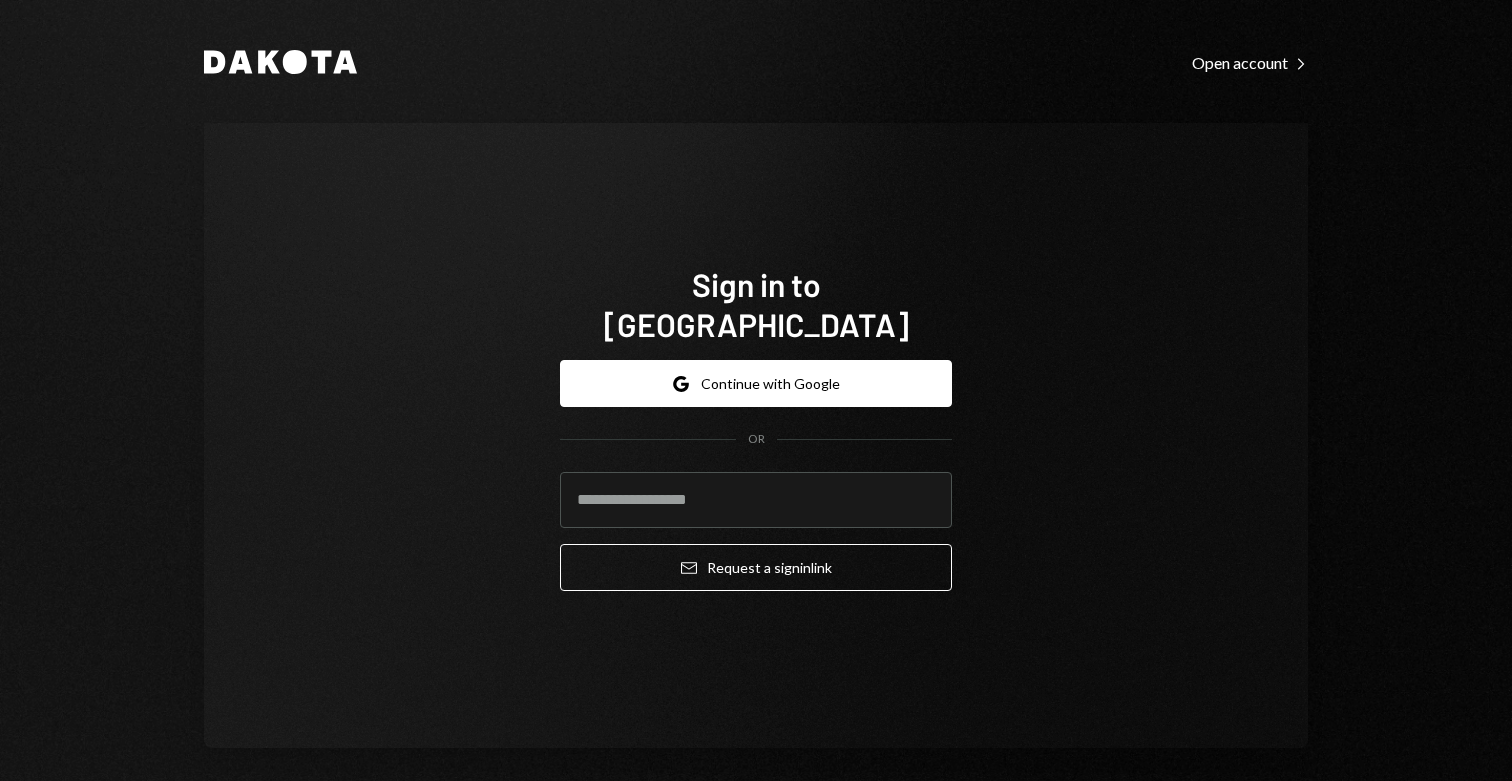type on "**********" 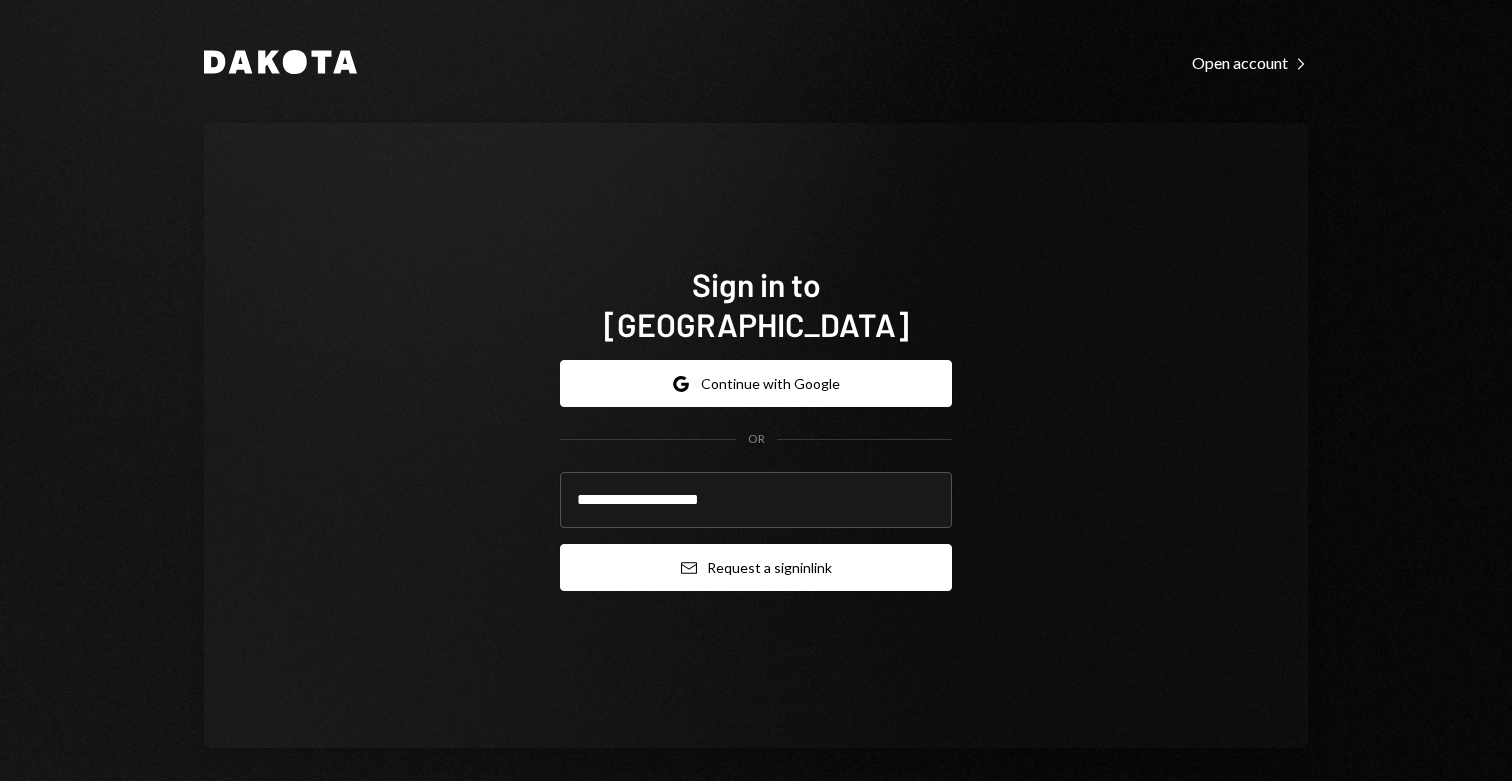 click on "Email Request a sign  in  link" at bounding box center [756, 567] 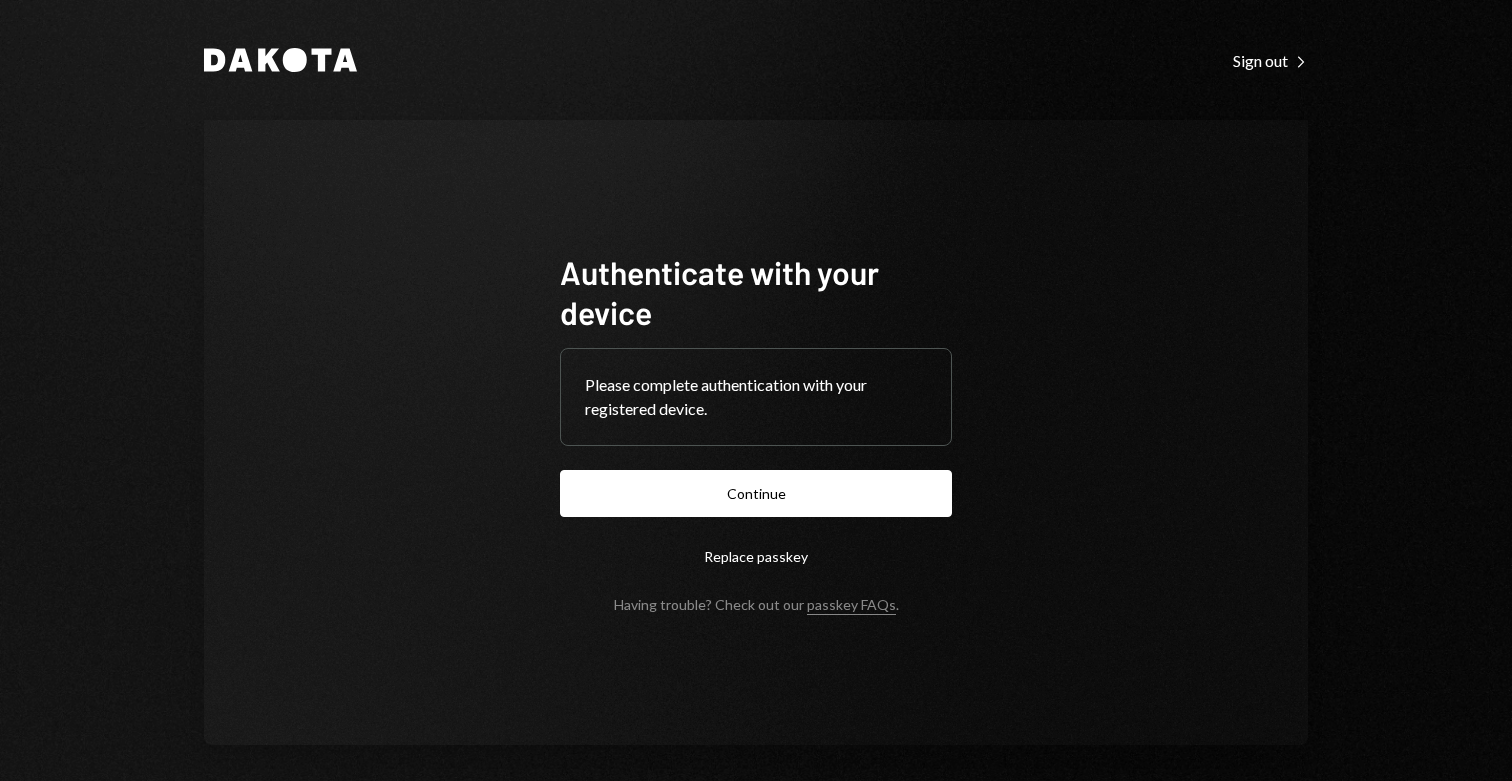scroll, scrollTop: 0, scrollLeft: 0, axis: both 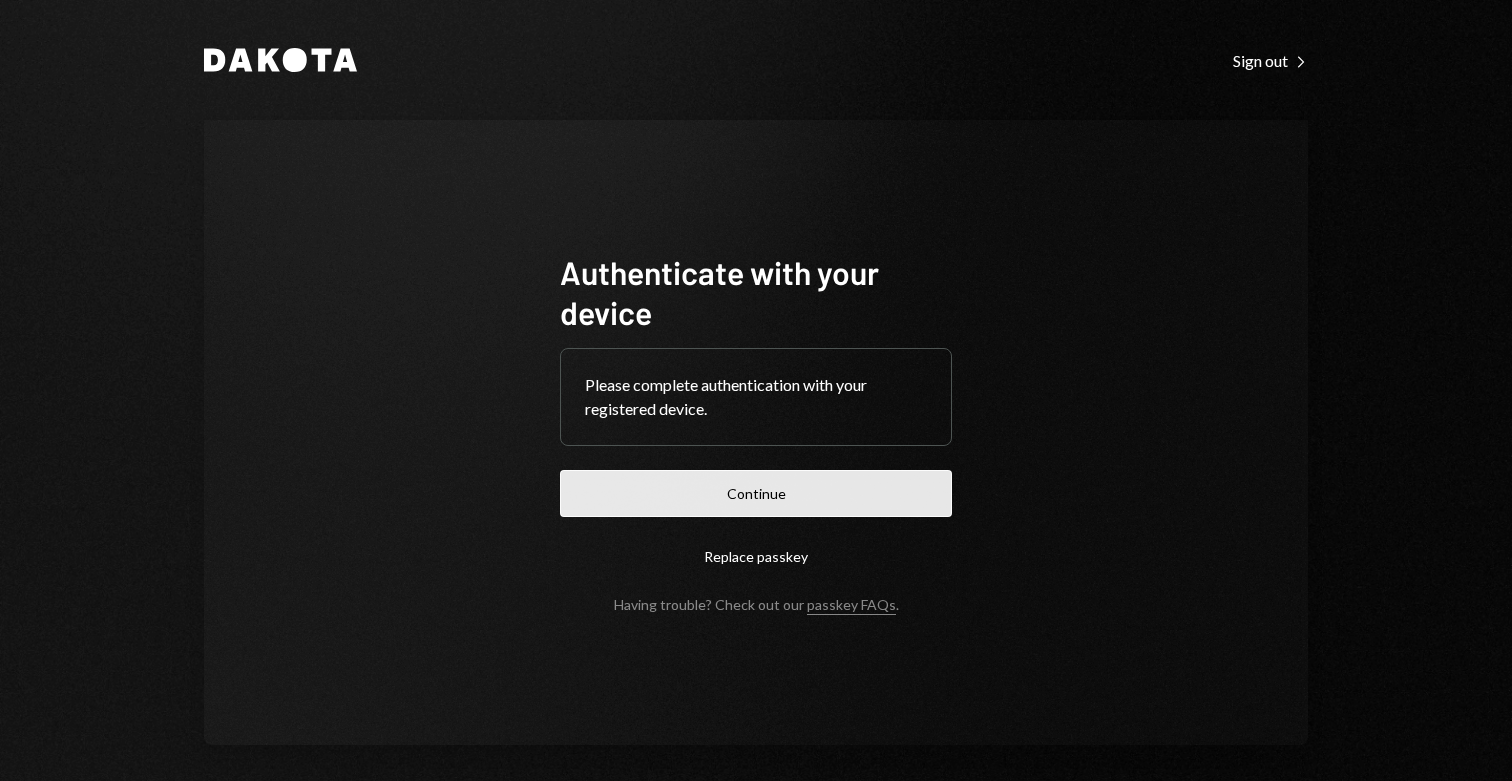 click on "Continue" at bounding box center (756, 493) 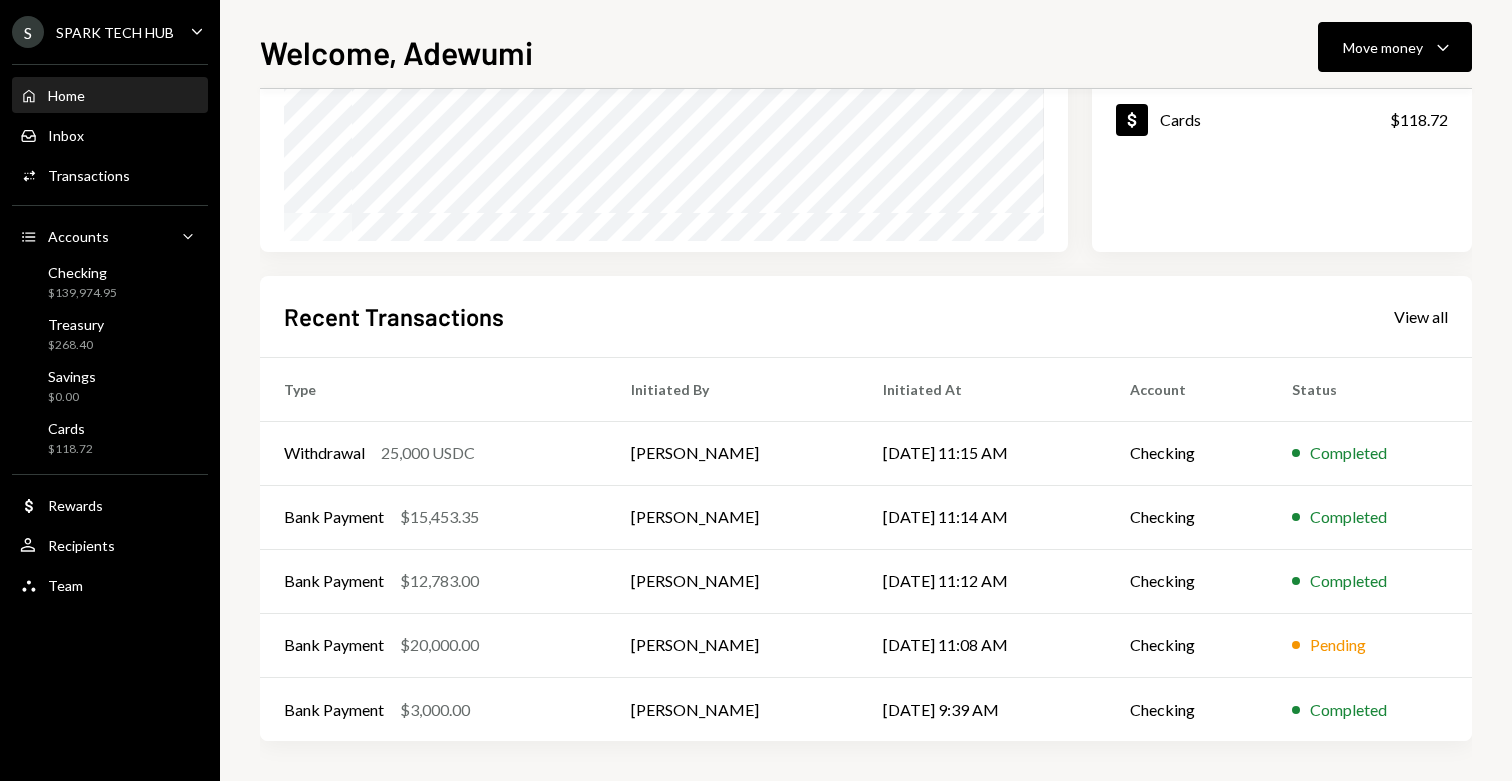 scroll, scrollTop: 0, scrollLeft: 0, axis: both 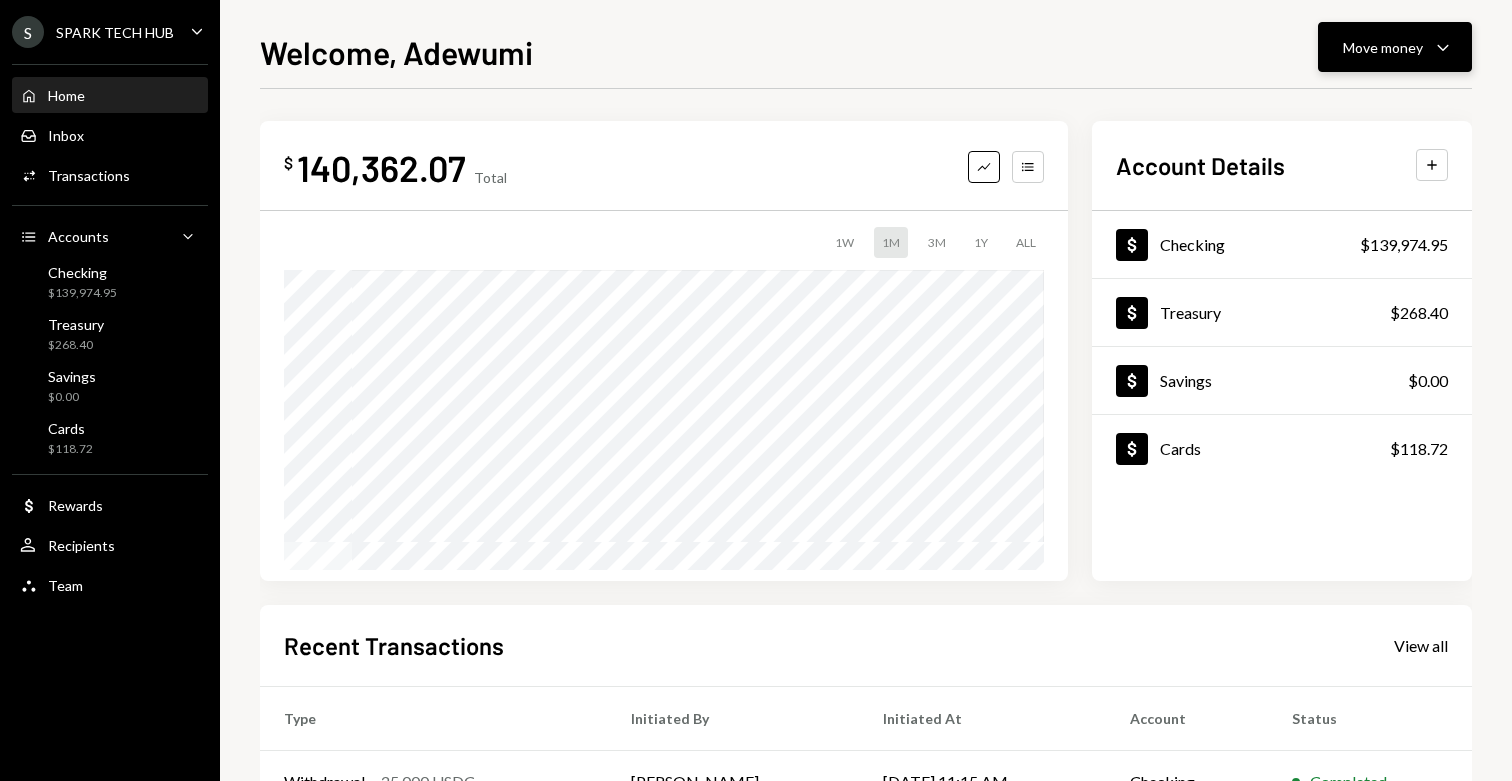 click on "Move money" at bounding box center [1383, 47] 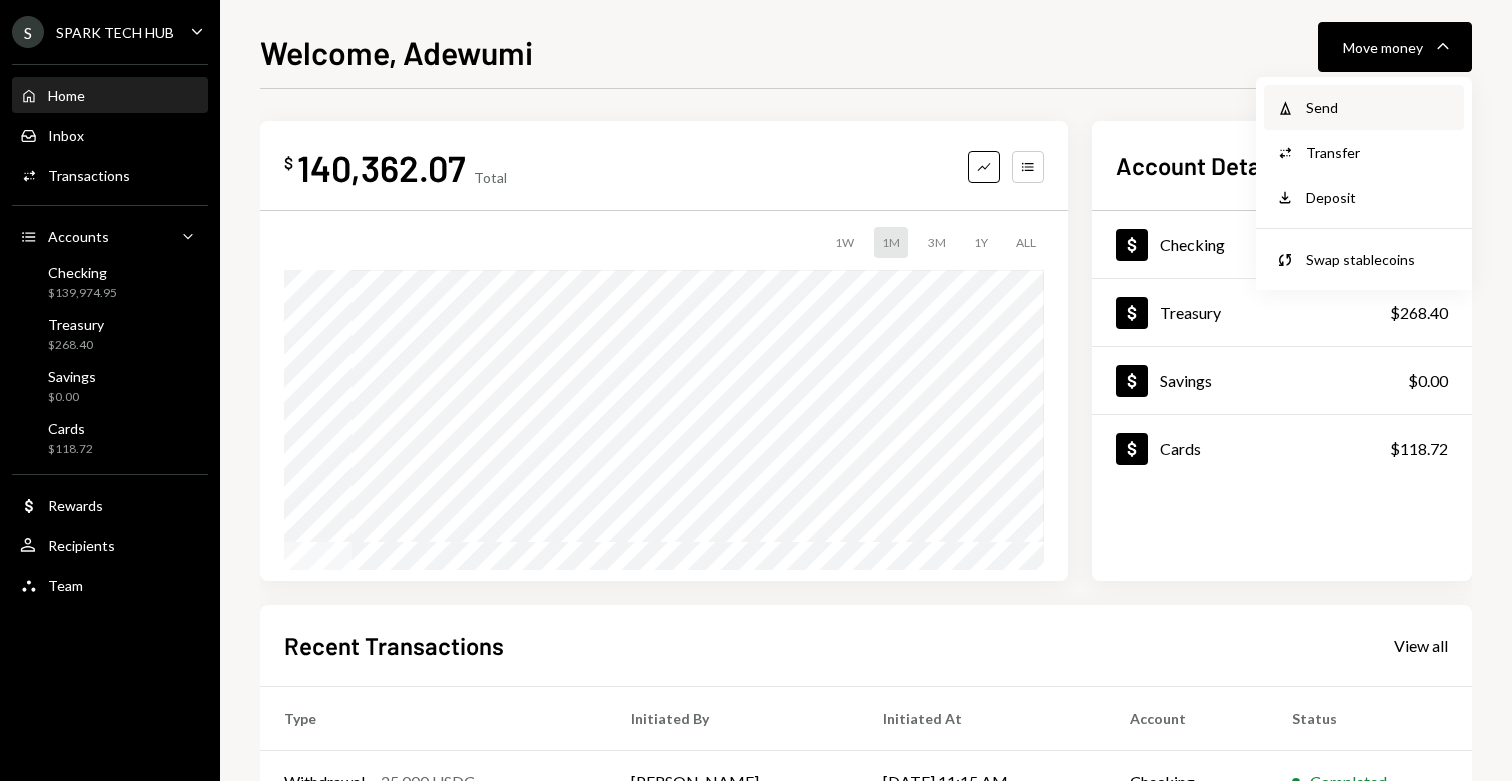 click on "Send" at bounding box center [1379, 107] 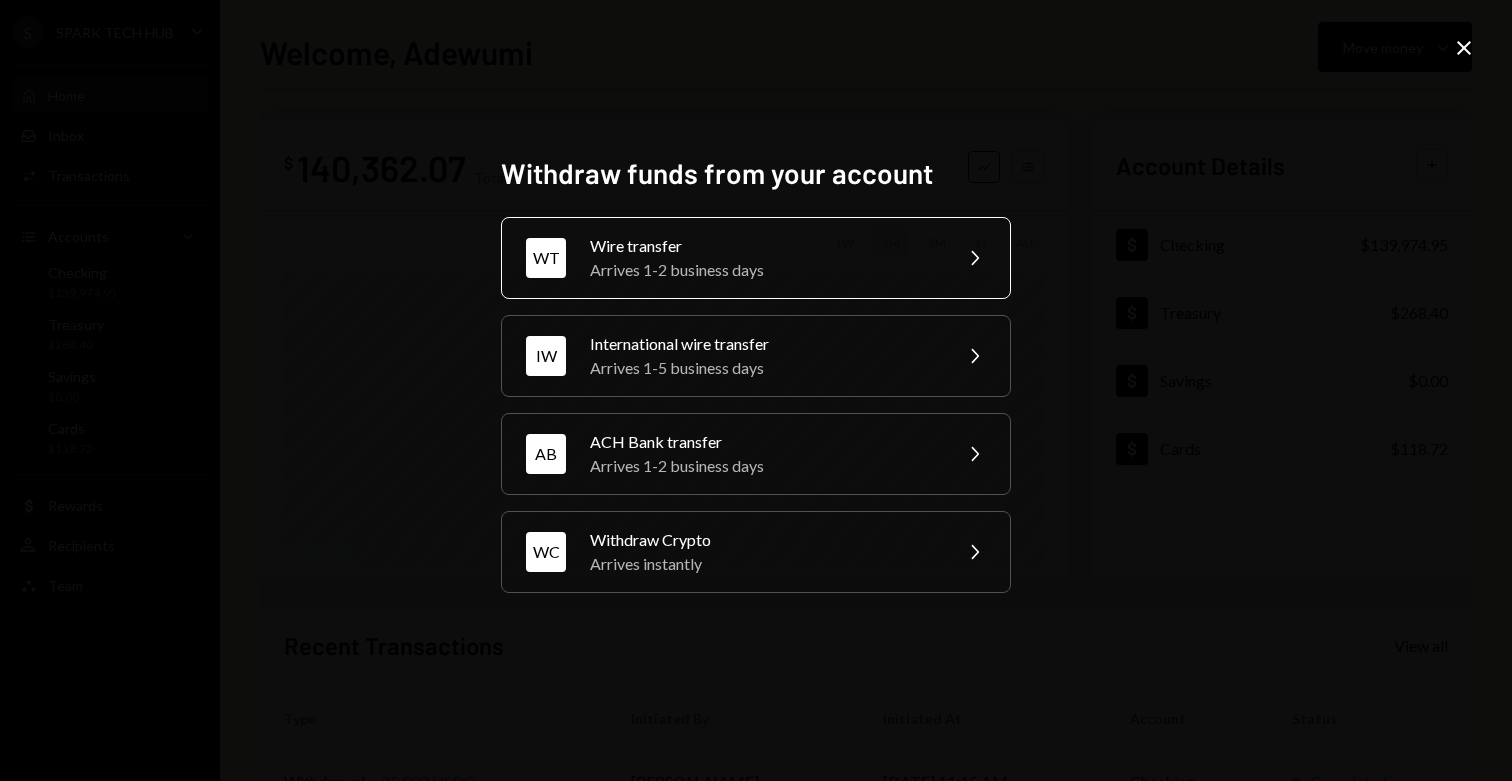 click on "WT Wire transfer Arrives 1-2 business days Chevron Right" at bounding box center (756, 258) 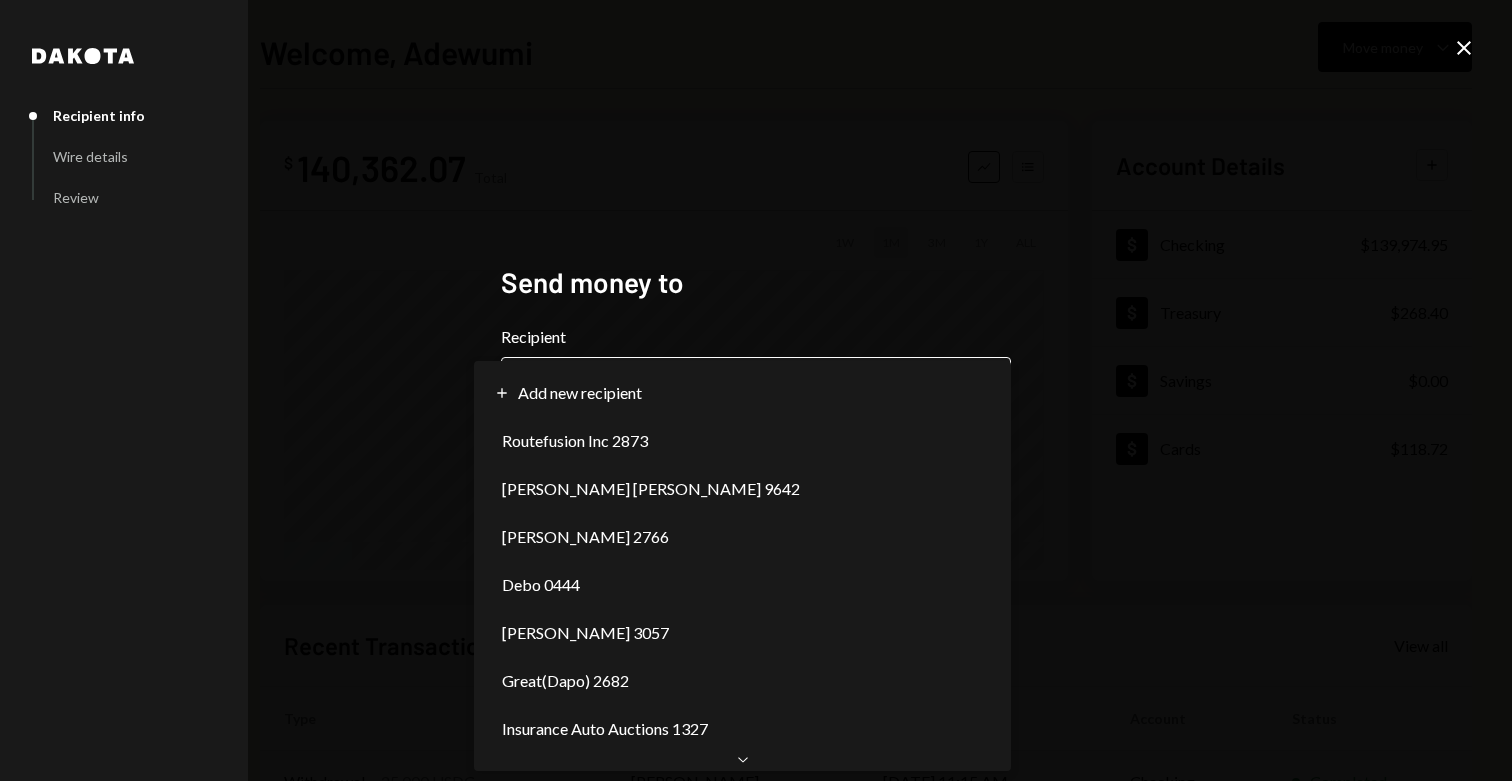 click on "**********" at bounding box center [756, 390] 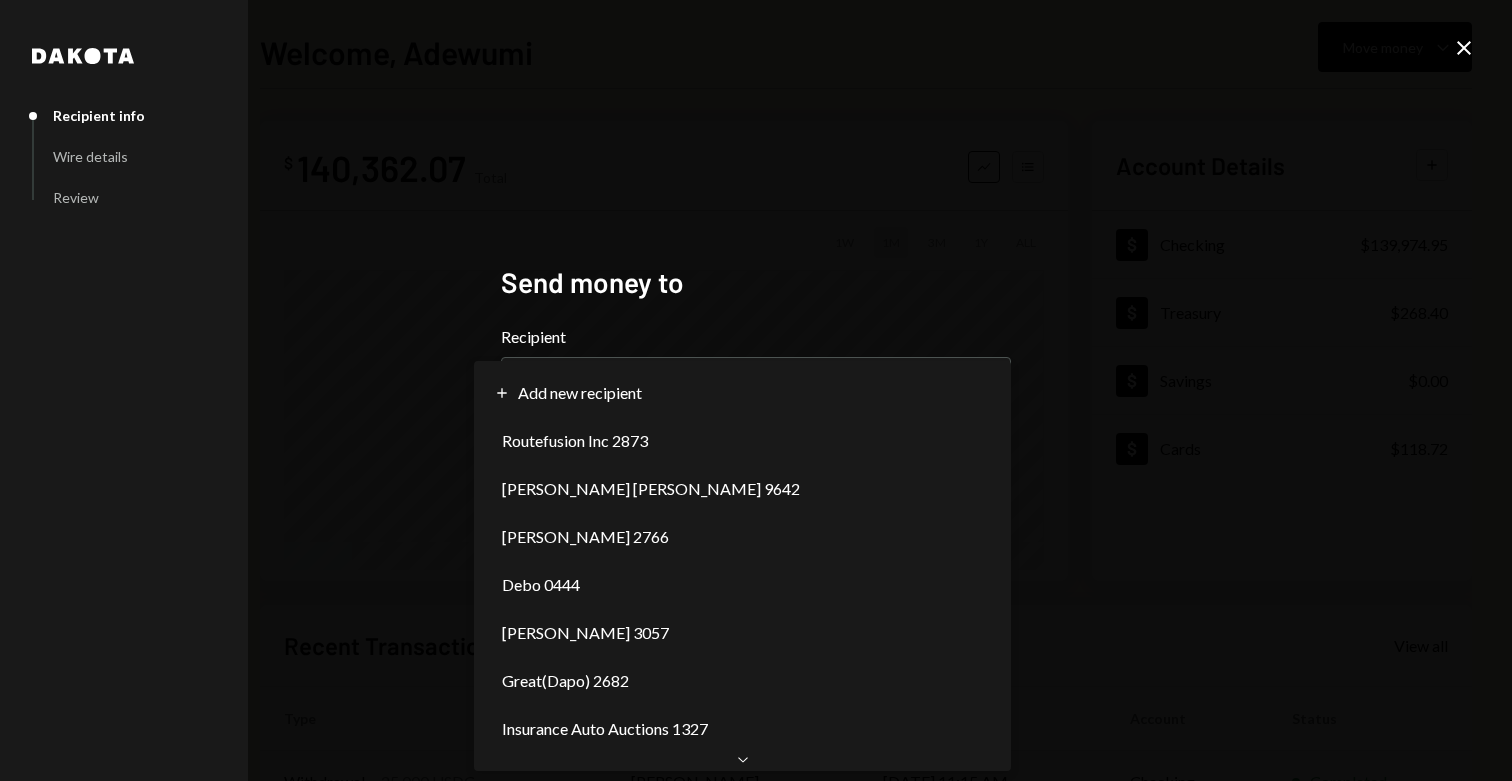 click on "**********" at bounding box center (756, 390) 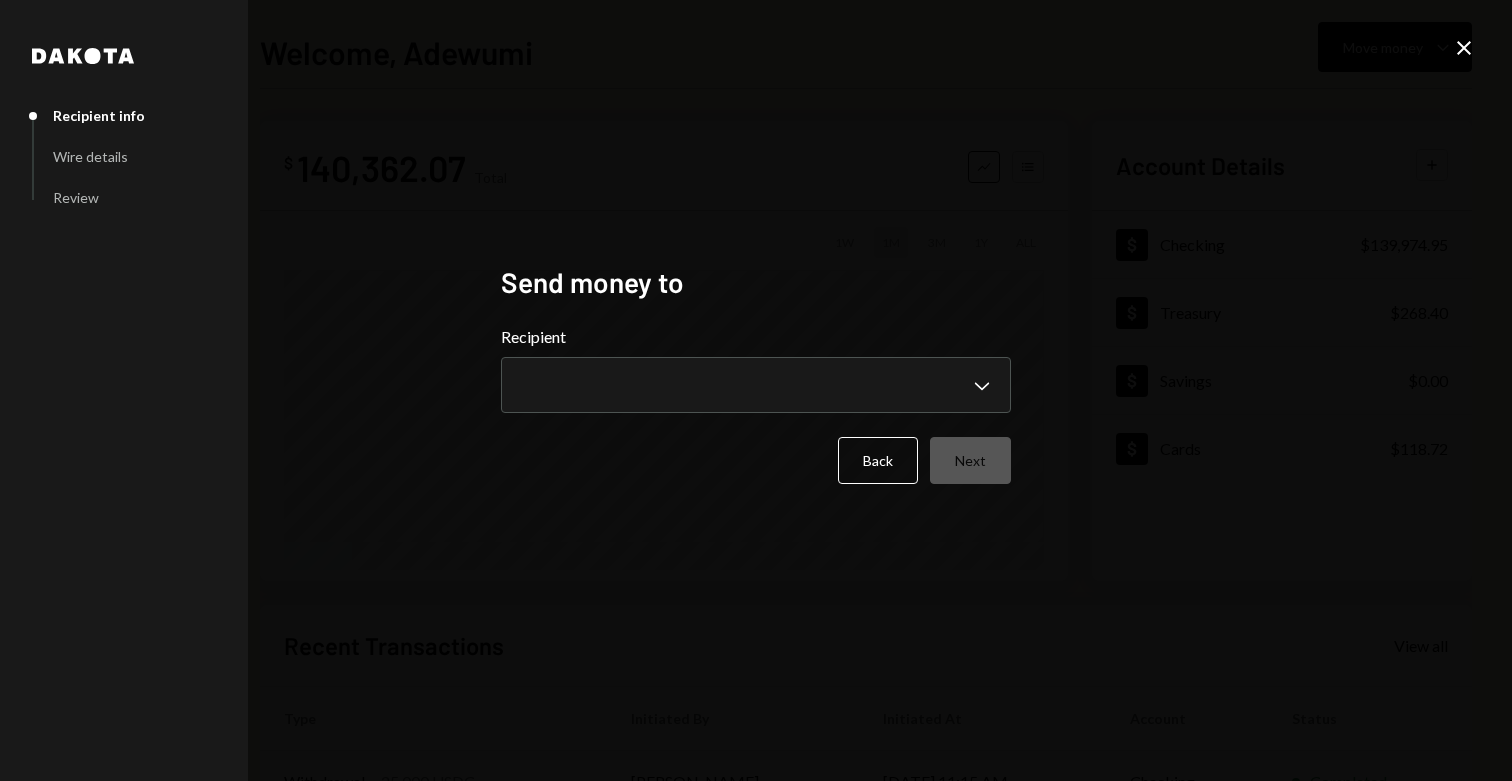 click on "Close" 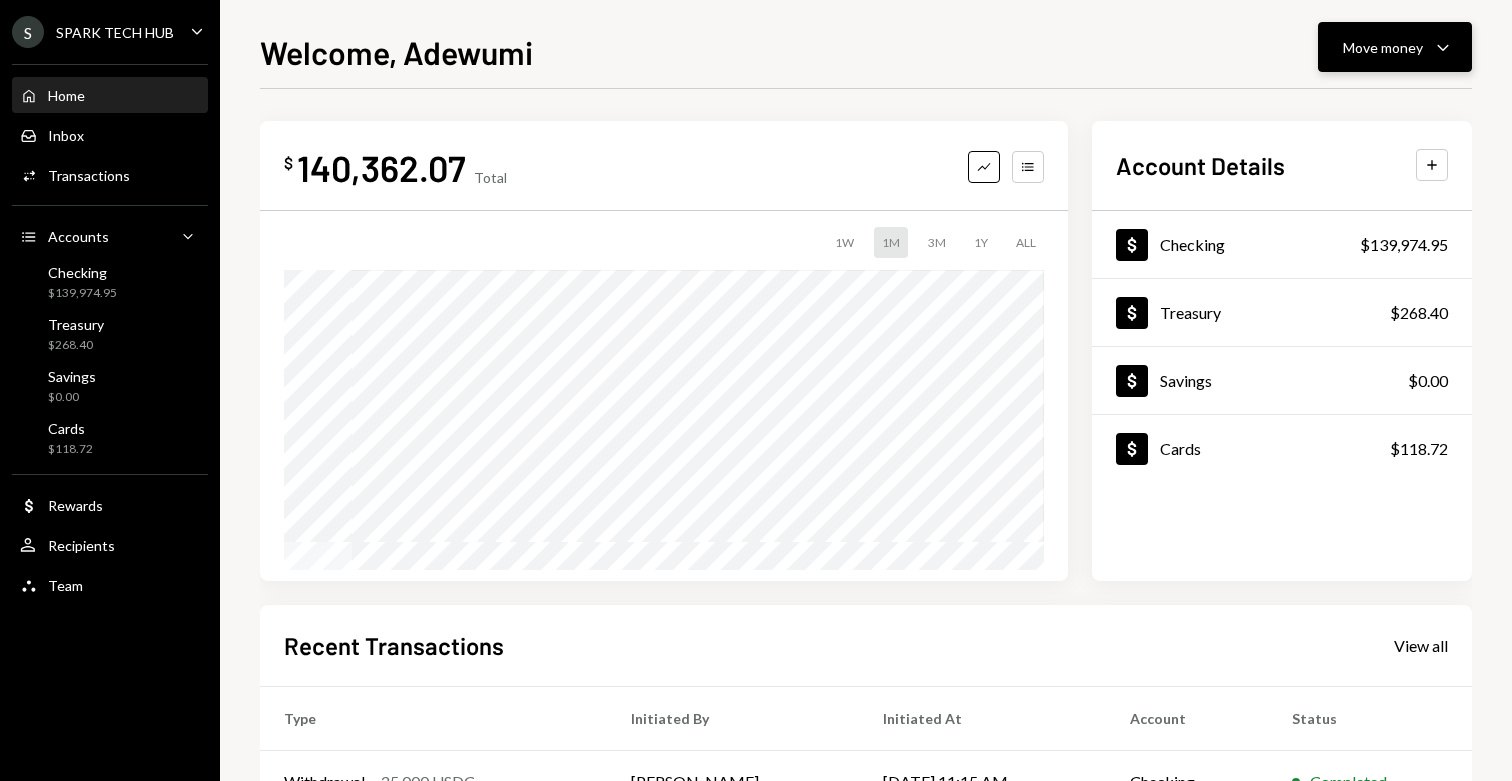 click on "Move money" at bounding box center (1383, 47) 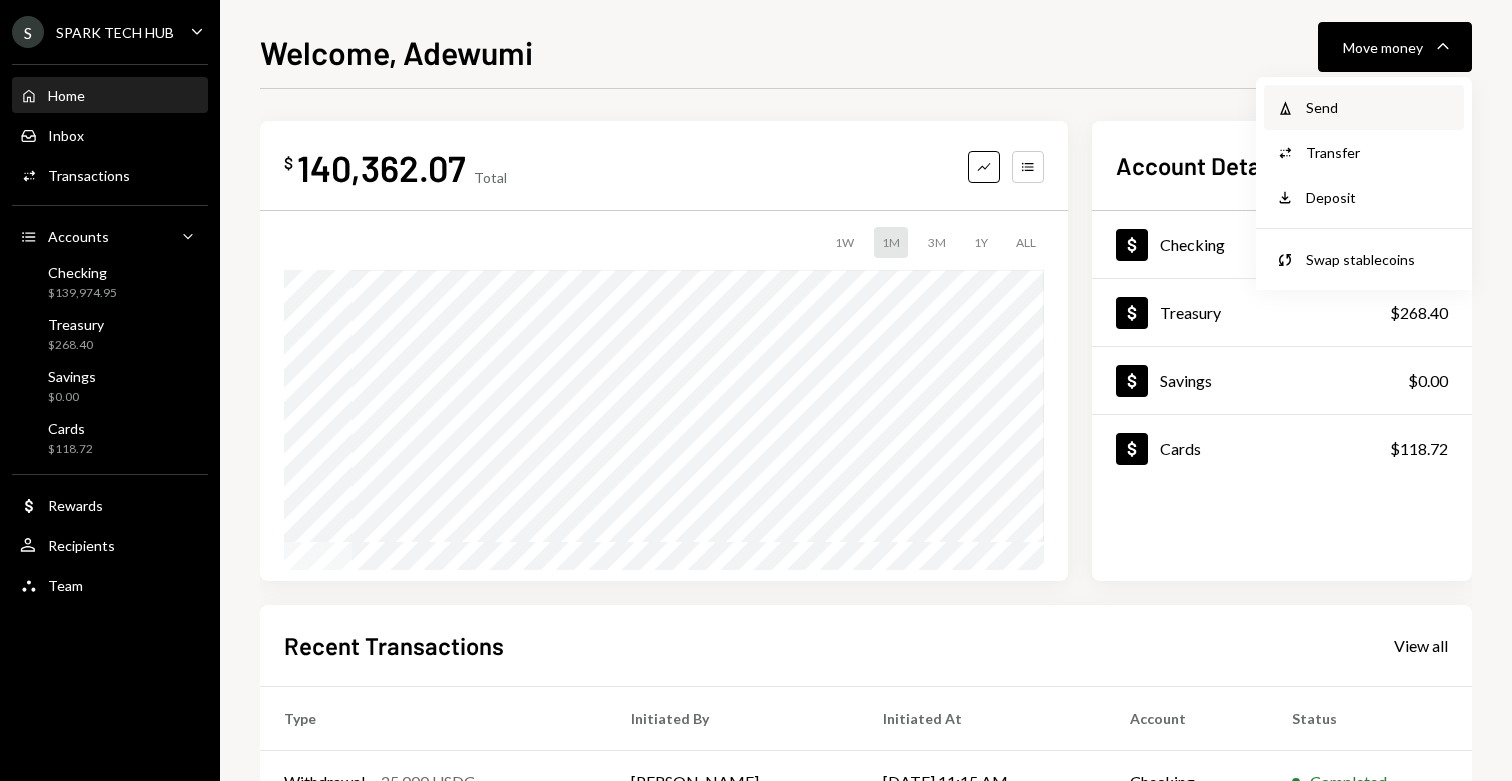 click on "Send" at bounding box center (1379, 107) 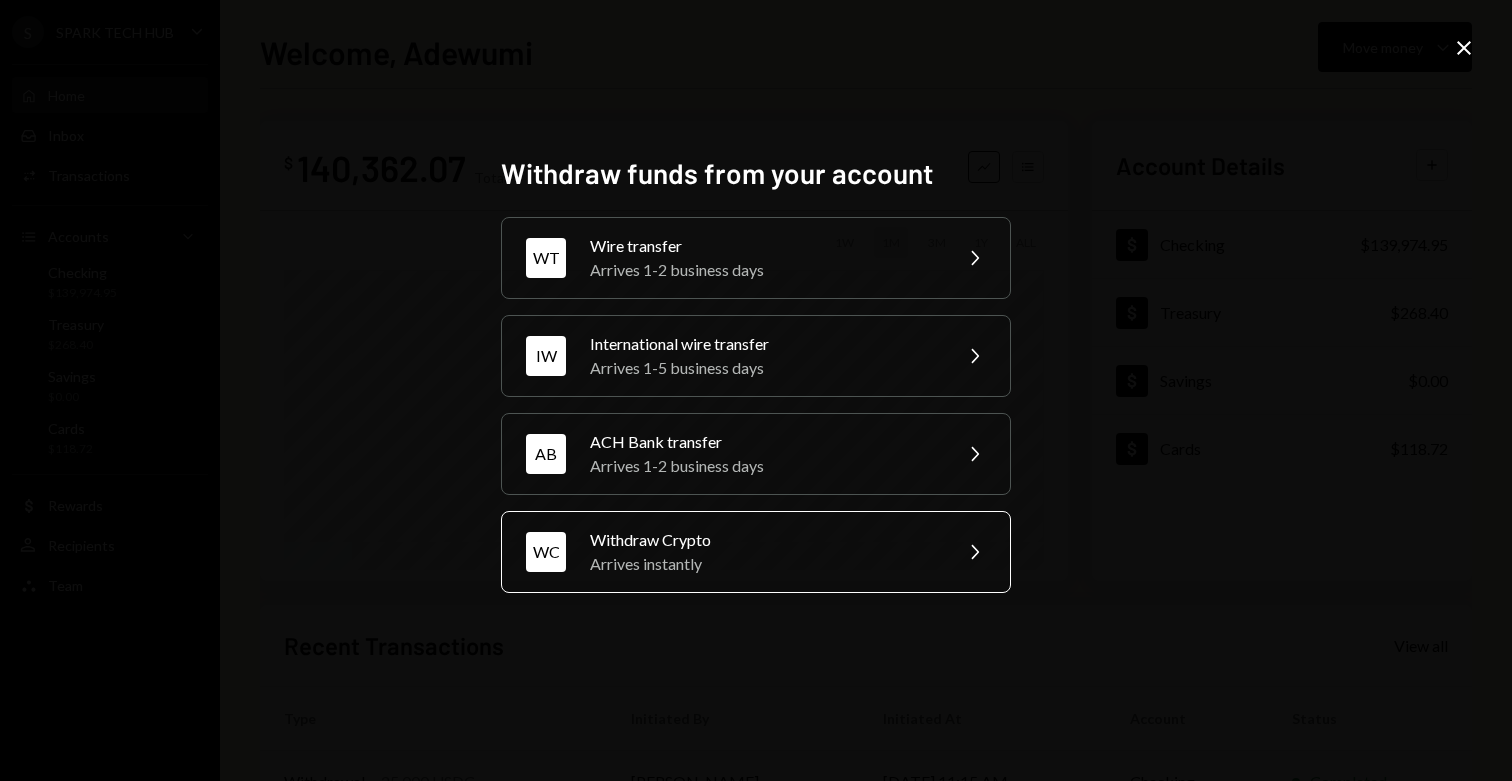 click on "WC Withdraw Crypto Arrives instantly Chevron Right" at bounding box center (756, 552) 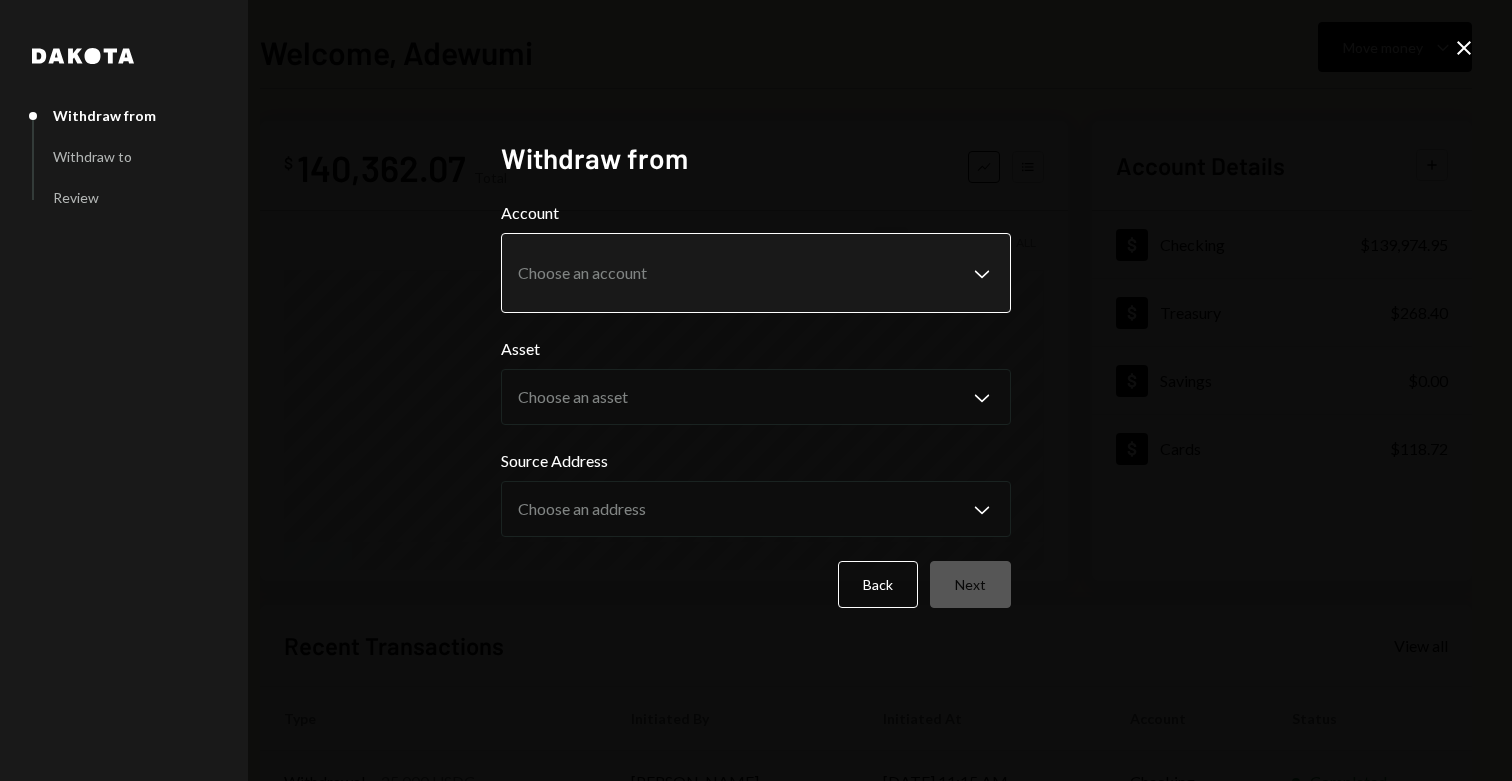 click on "S SPARK TECH HUB Caret Down Home Home Inbox Inbox Activities Transactions Accounts Accounts Caret Down Checking $139,974.95 Treasury $268.40 Savings $0.00 Cards $118.72 Dollar Rewards User Recipients Team Team Welcome, Adewumi Move money Caret Down $ 140,362.07 Total Graph Accounts 1W 1M 3M 1Y ALL Account Details Plus Dollar Checking $139,974.95 Dollar Treasury $268.40 Dollar Savings $0.00 Dollar Cards $118.72 Recent Transactions View all Type Initiated By Initiated At Account Status Withdrawal 25,000  USDC Olusola Kolawole 07/07/25 11:15 AM Checking Completed Bank Payment $15,453.35 Olusola Kolawole 07/07/25 11:14 AM Checking Completed Bank Payment $12,783.00 Olusola Kolawole 07/07/25 11:12 AM Checking Completed Bank Payment $20,000.00 Olusola Kolawole 07/07/25 11:08 AM Checking Pending Bank Payment $3,000.00 Olusola Kolawole 07/07/25 9:39 AM Checking Completed /dashboard Dakota Withdraw from Withdraw to Review Withdraw from Account Choose an account Chevron Down Asset Choose an asset Chevron Down Back Next" at bounding box center [756, 390] 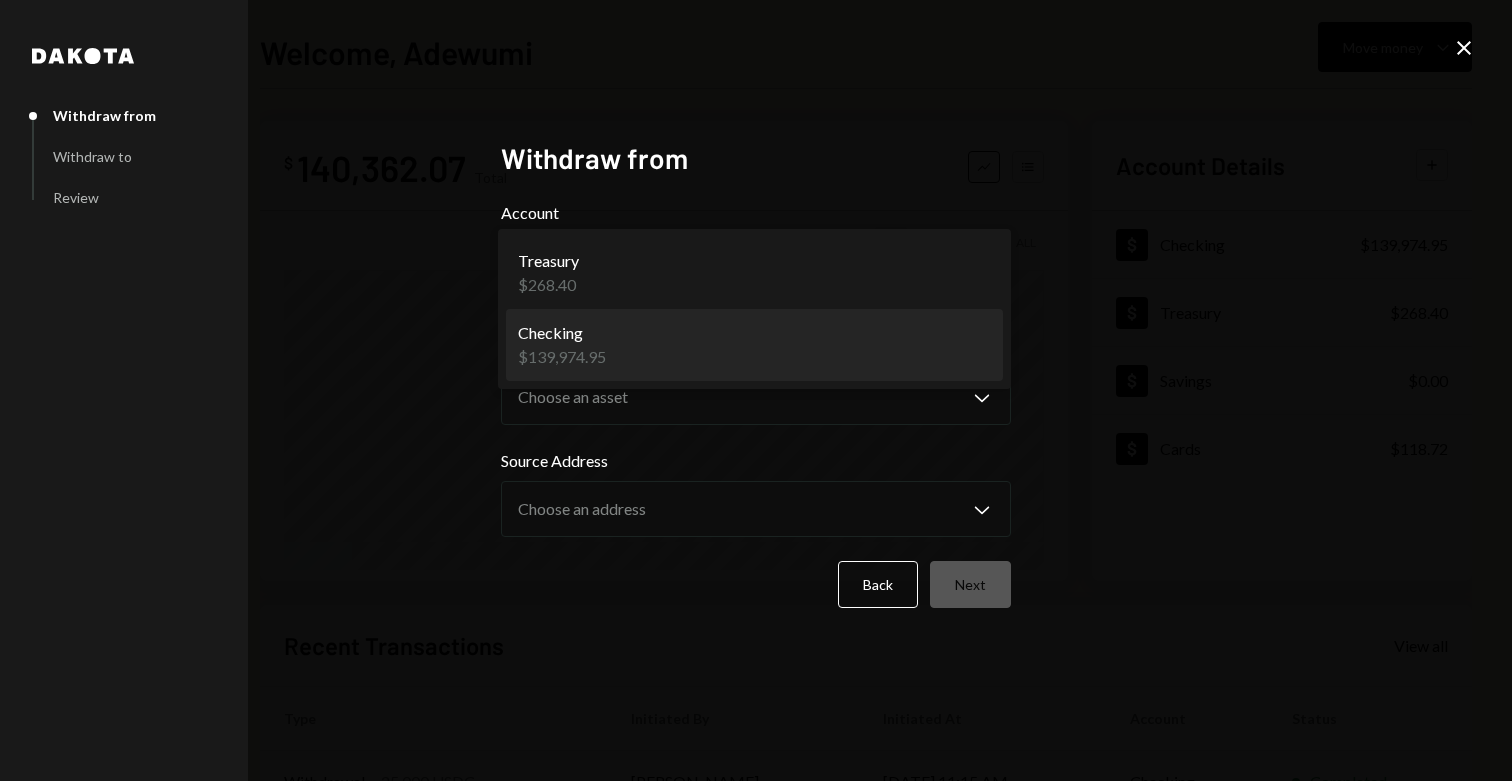 select on "**********" 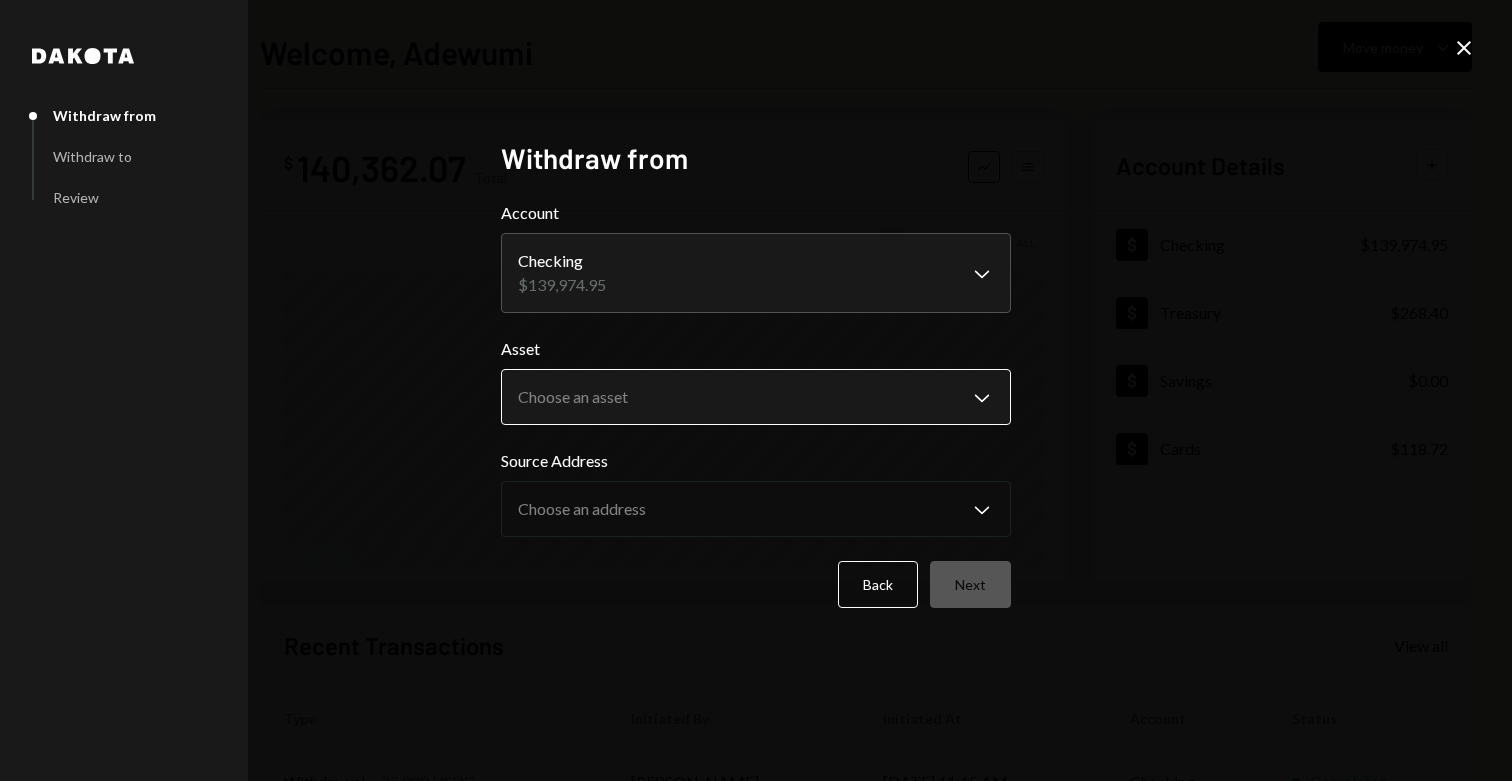 click on "**********" at bounding box center (756, 390) 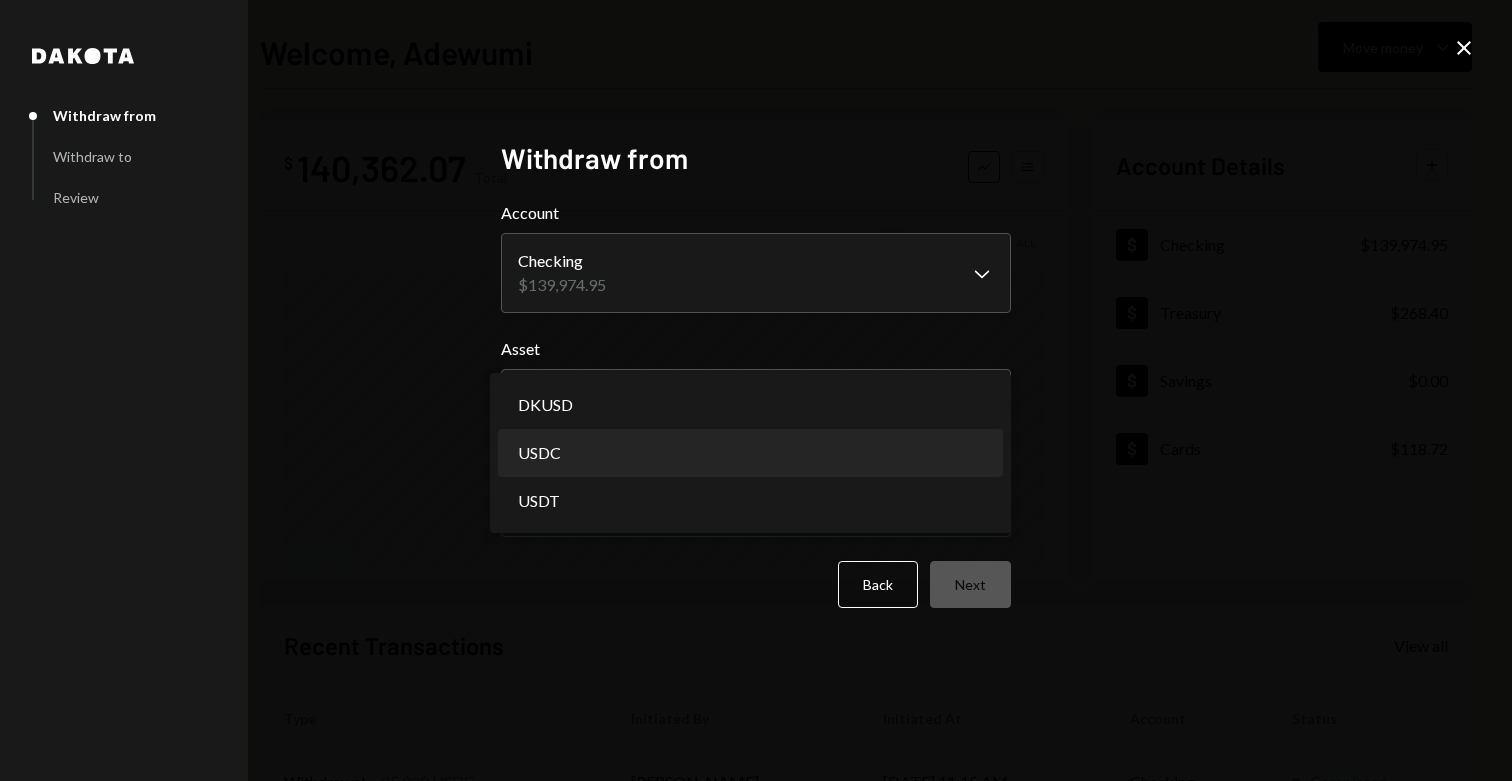 select on "****" 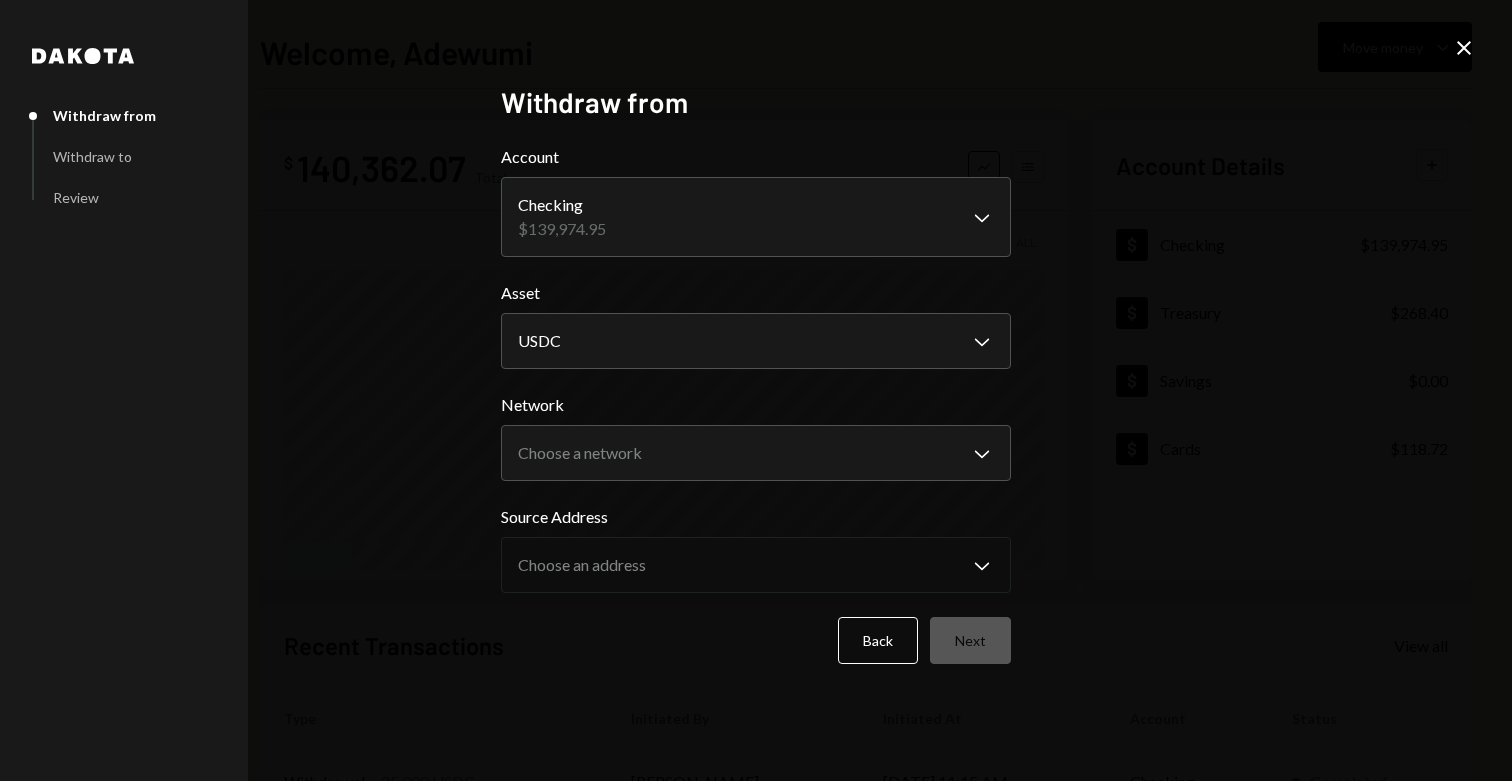 click on "**********" at bounding box center [756, 404] 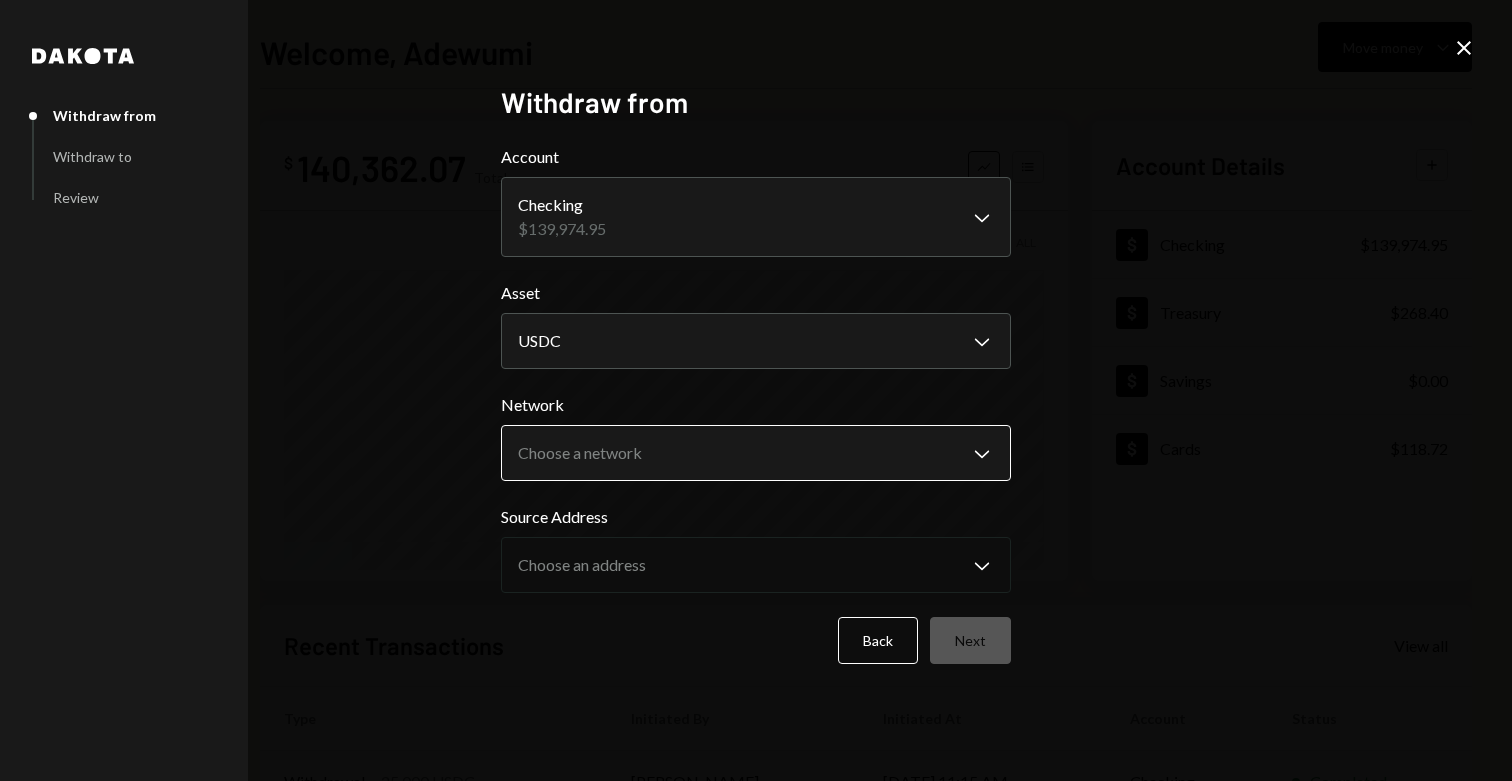 click on "**********" at bounding box center [756, 390] 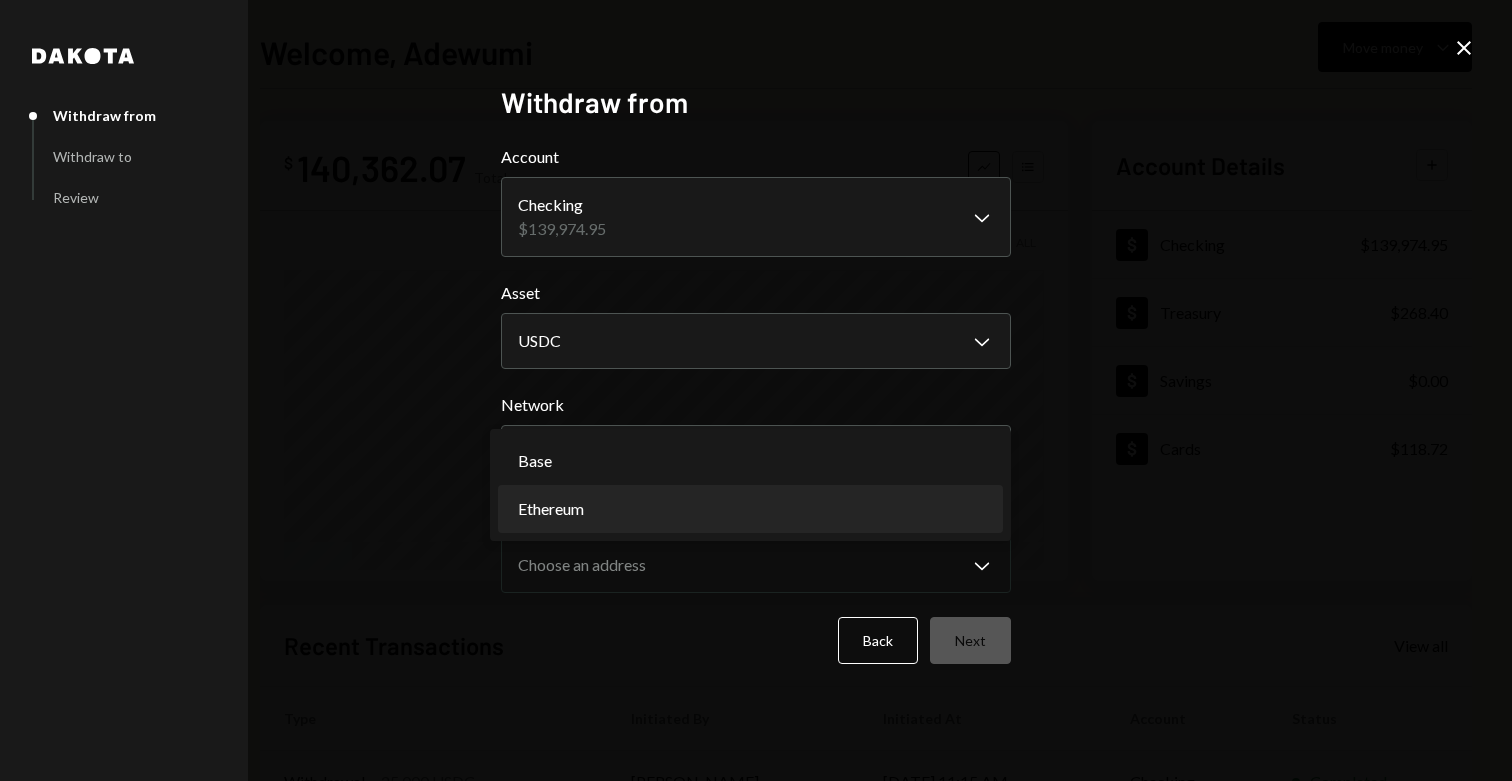 select on "**********" 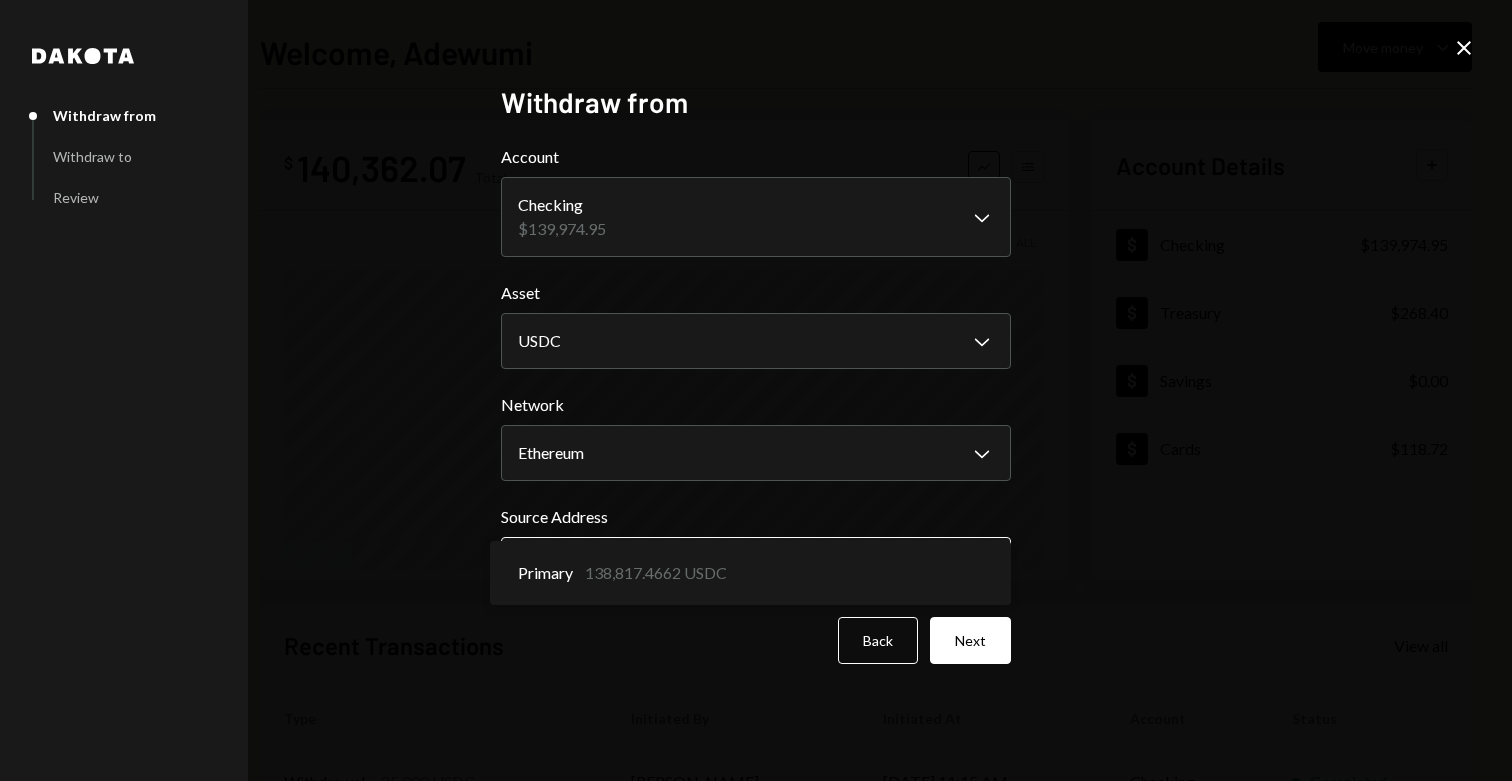 click on "**********" at bounding box center (756, 390) 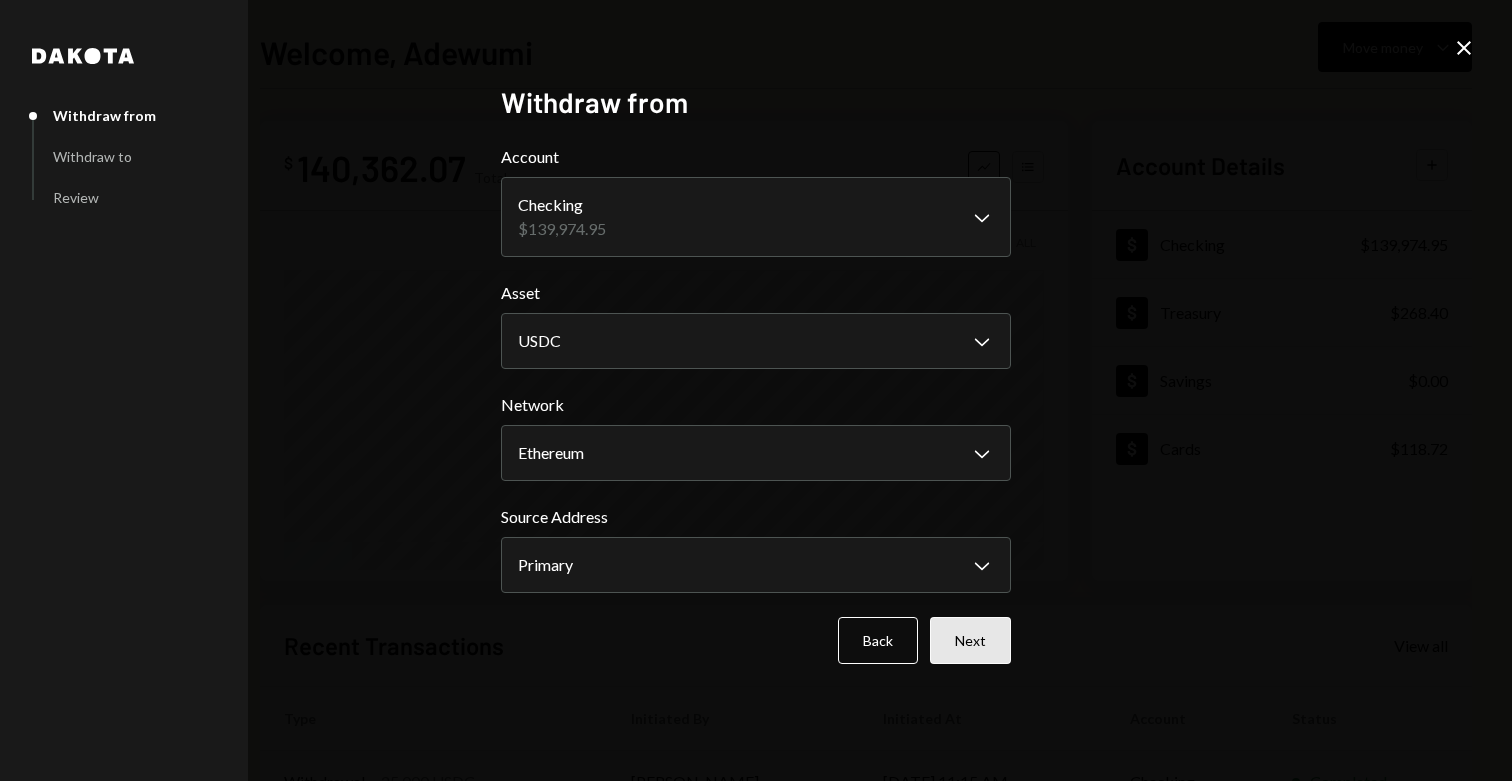 click on "Next" at bounding box center [970, 640] 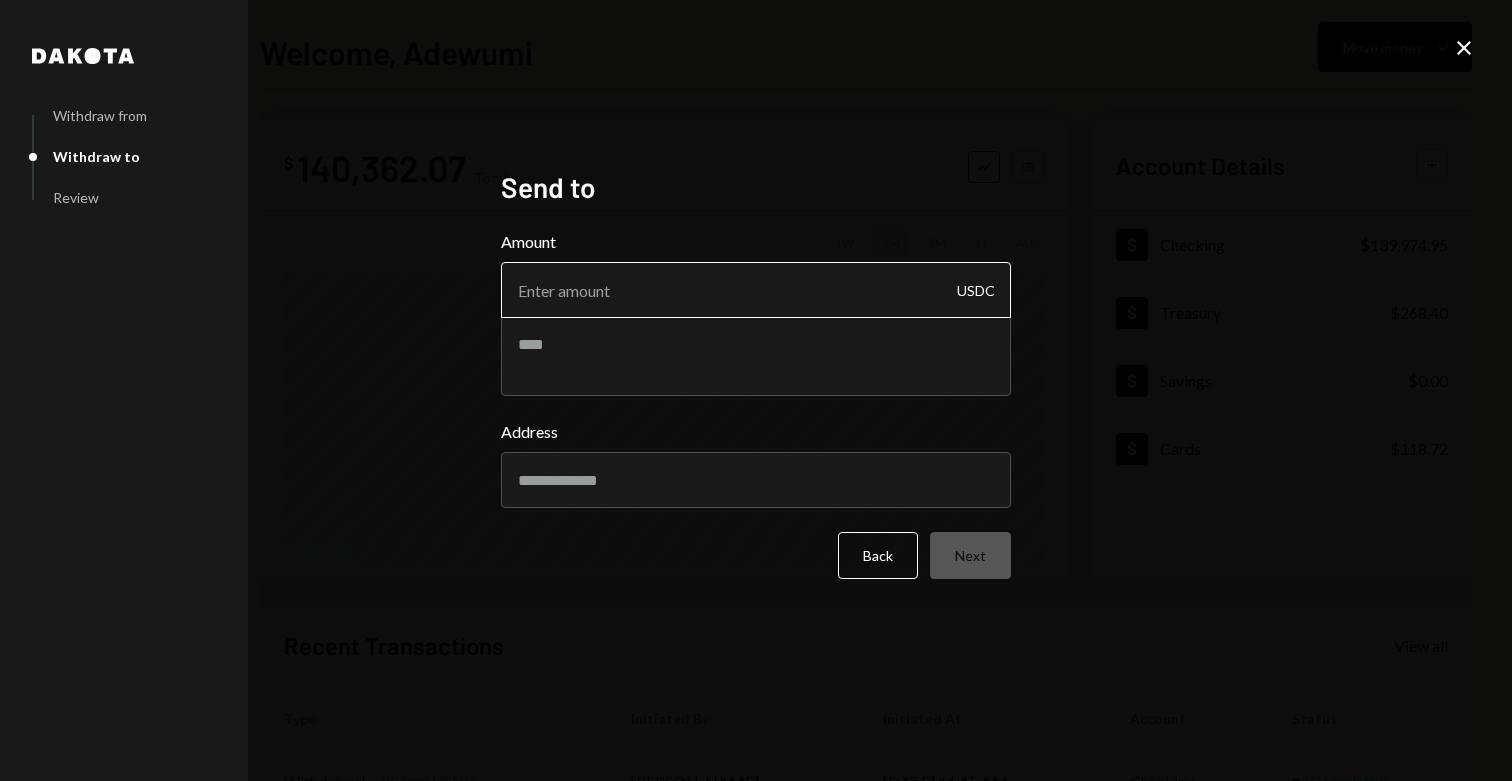 click on "Amount" at bounding box center [756, 290] 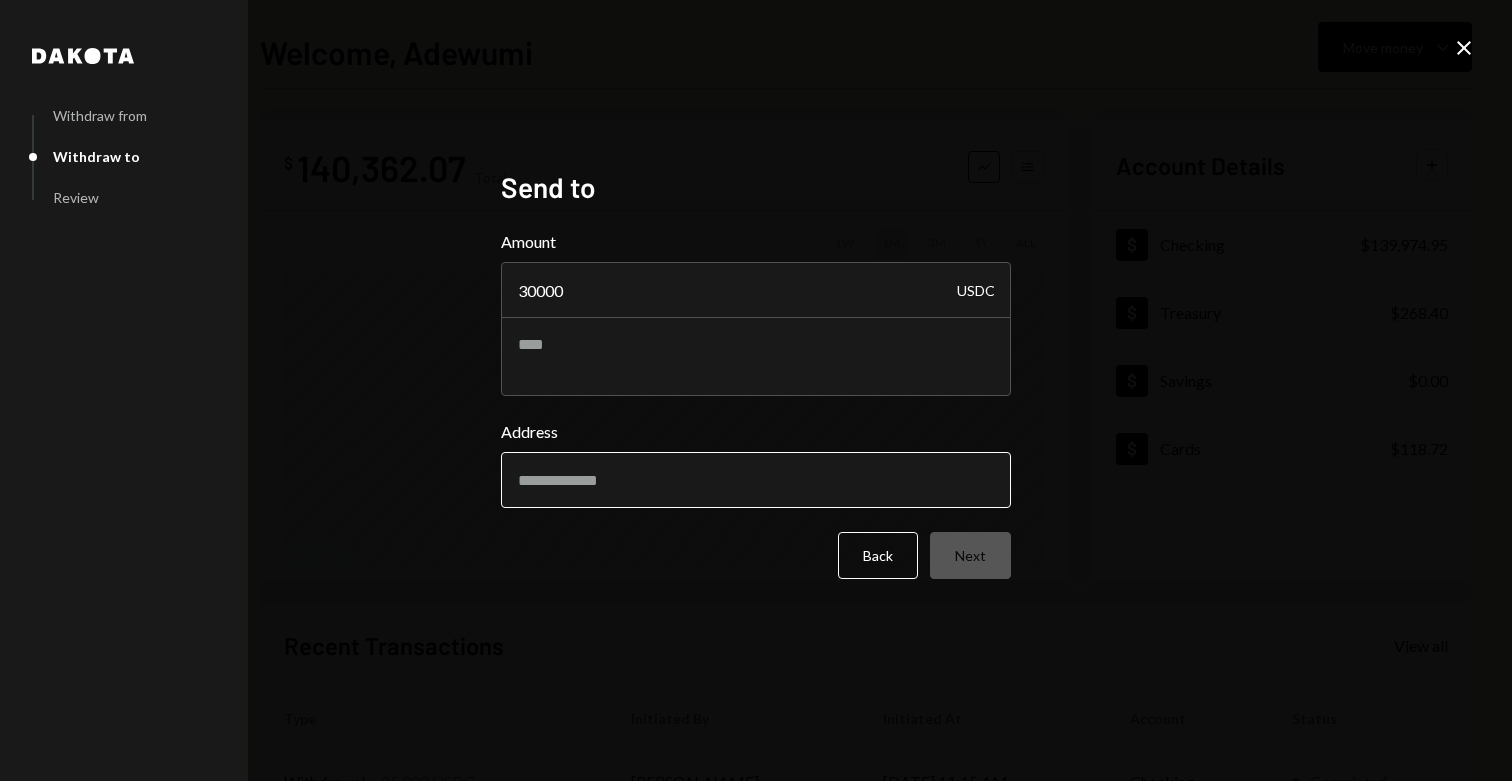 type on "30000" 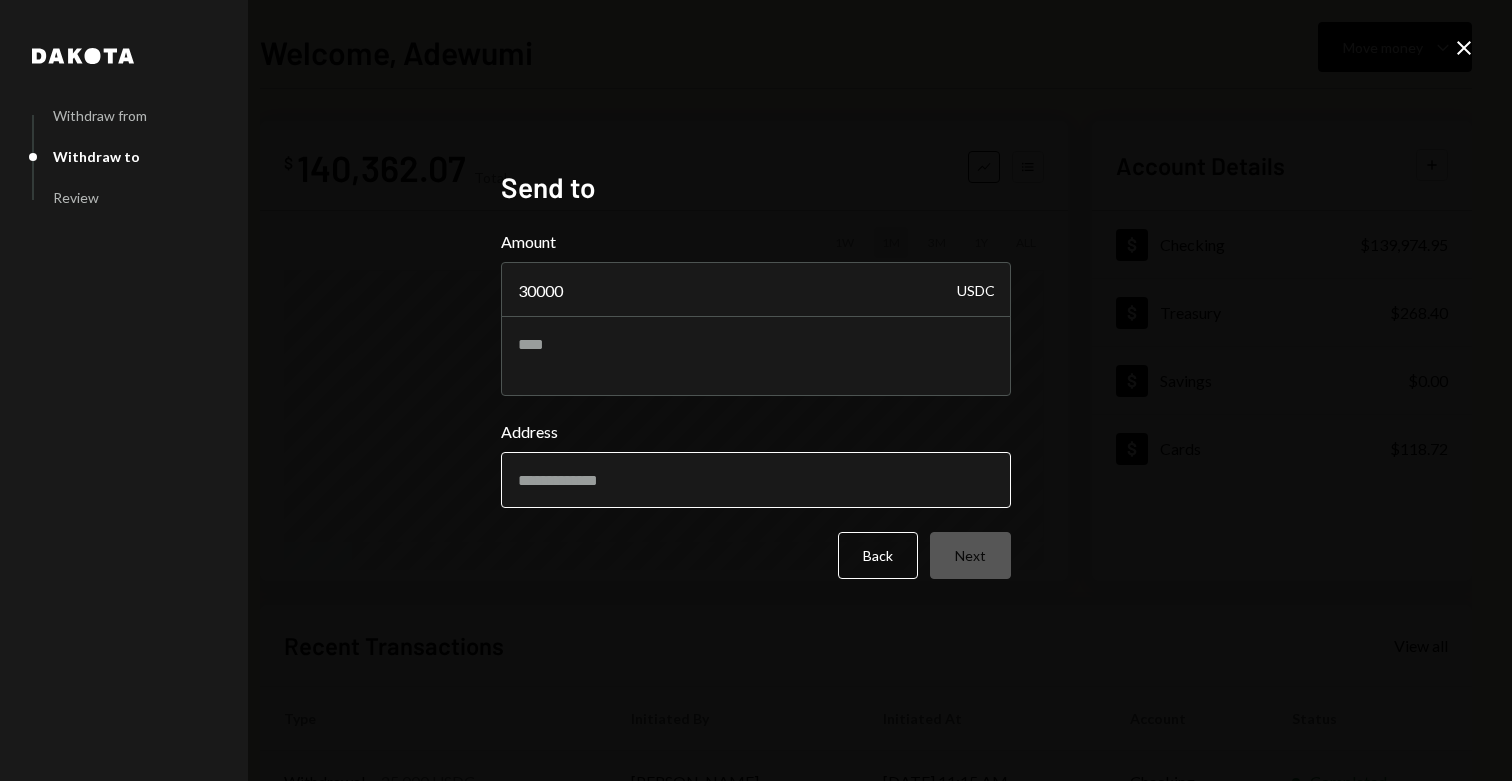 click on "Address" at bounding box center [756, 480] 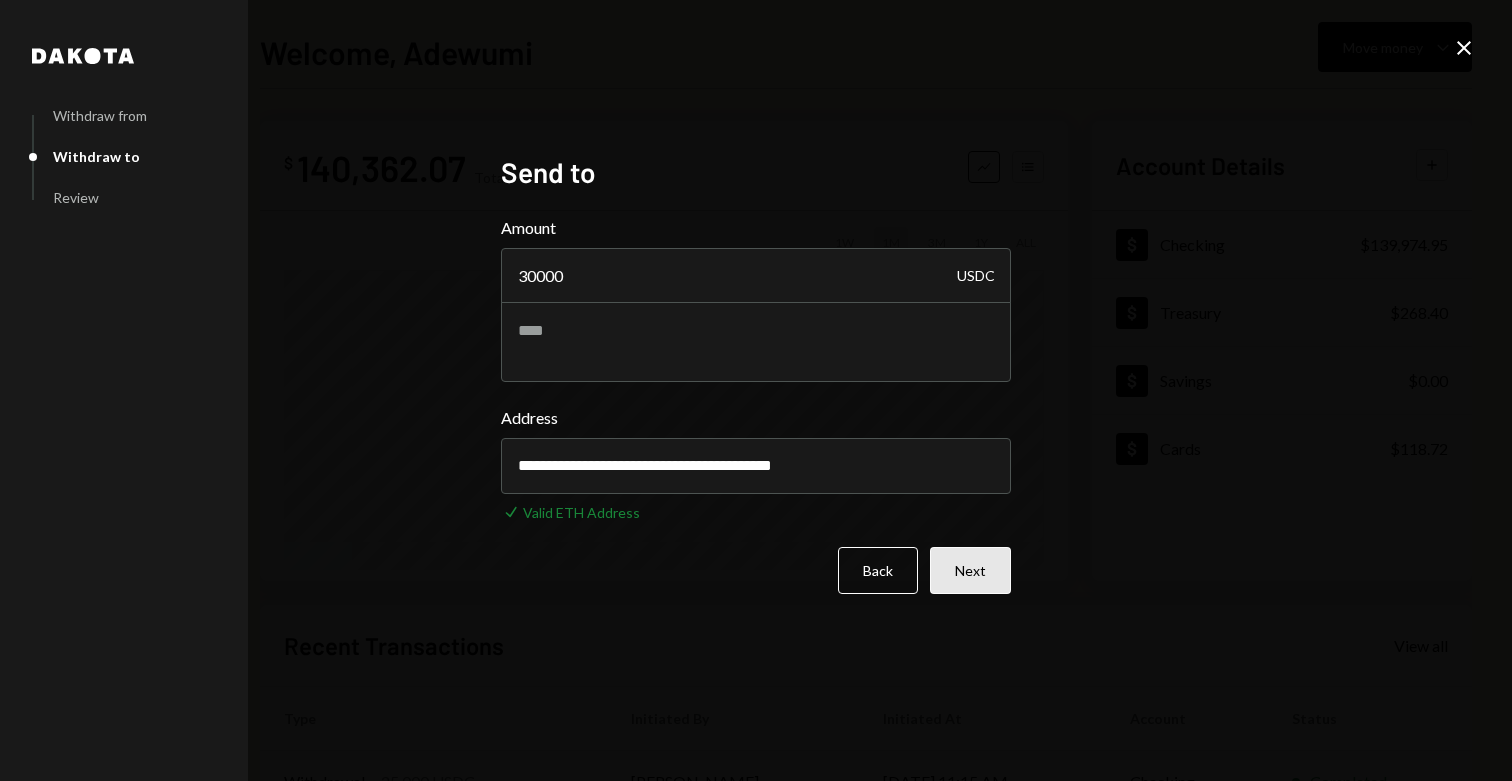 type on "**********" 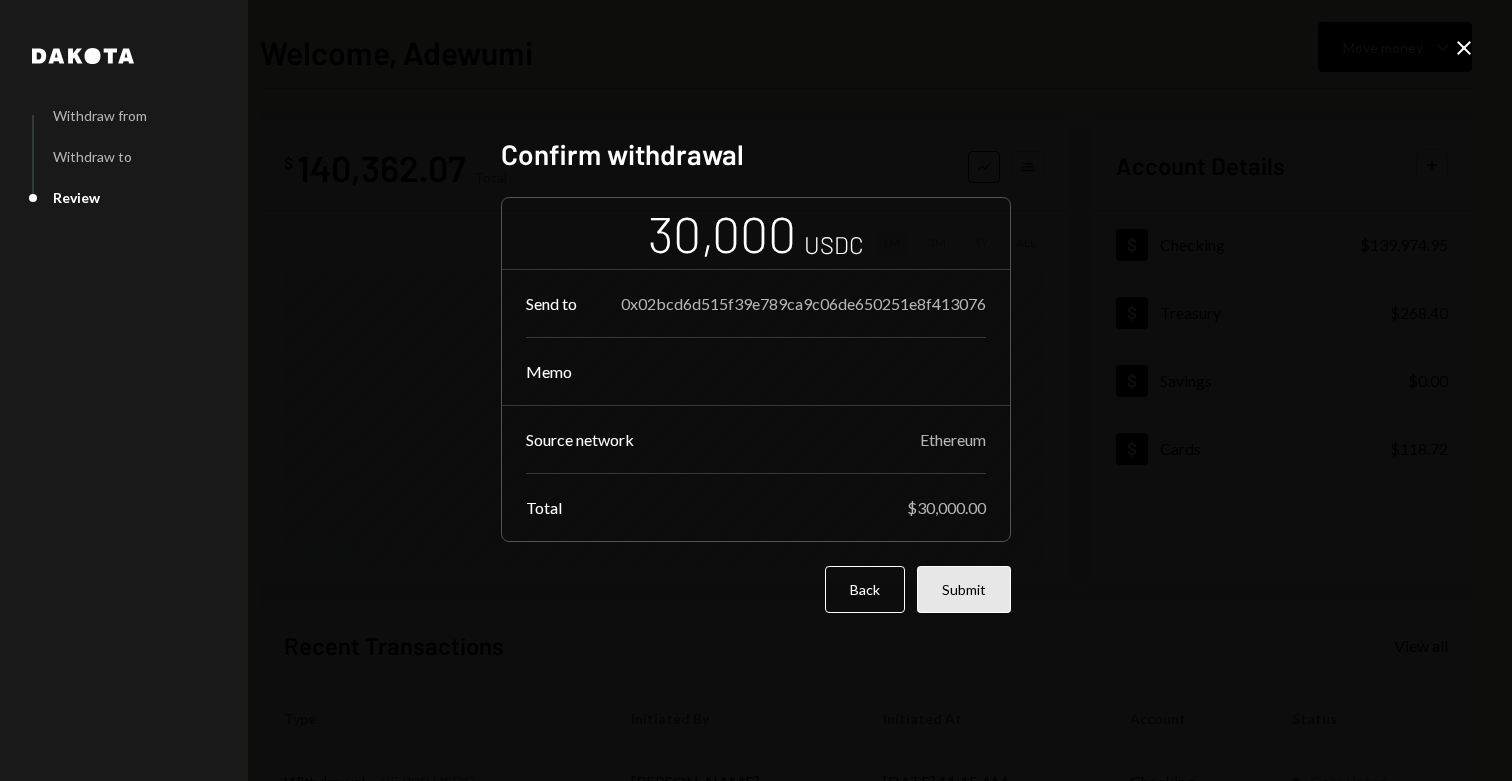 click on "Submit" at bounding box center (964, 589) 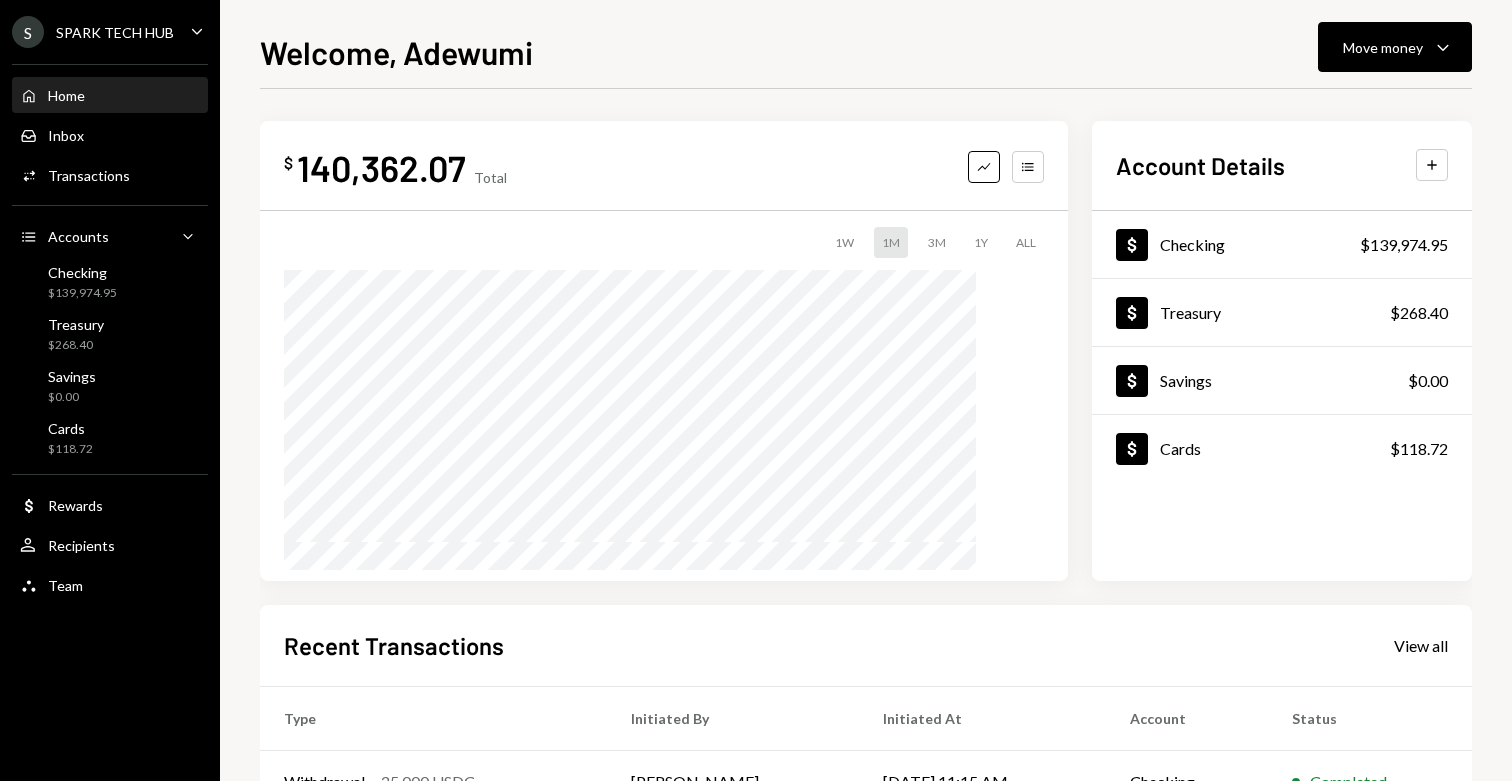 scroll, scrollTop: 0, scrollLeft: 0, axis: both 